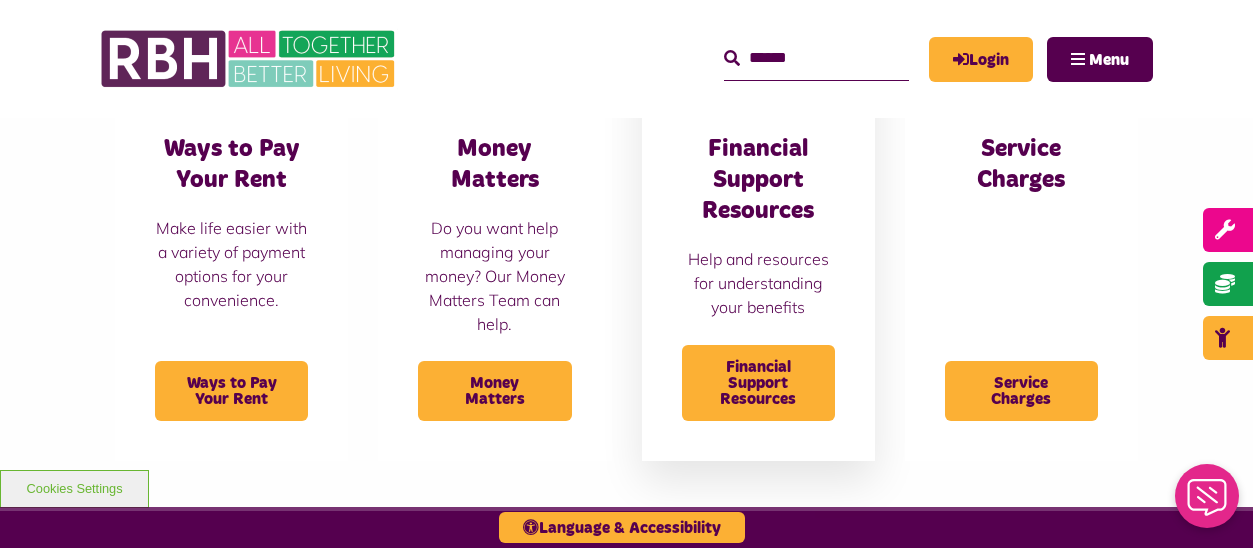 scroll, scrollTop: 300, scrollLeft: 0, axis: vertical 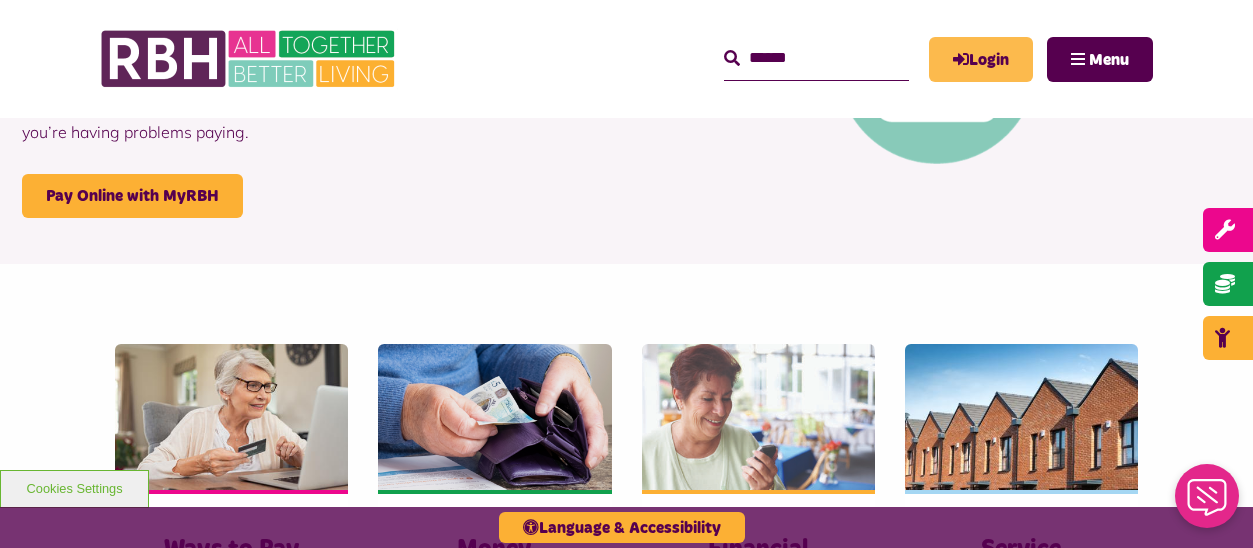 click on "Login" at bounding box center [981, 59] 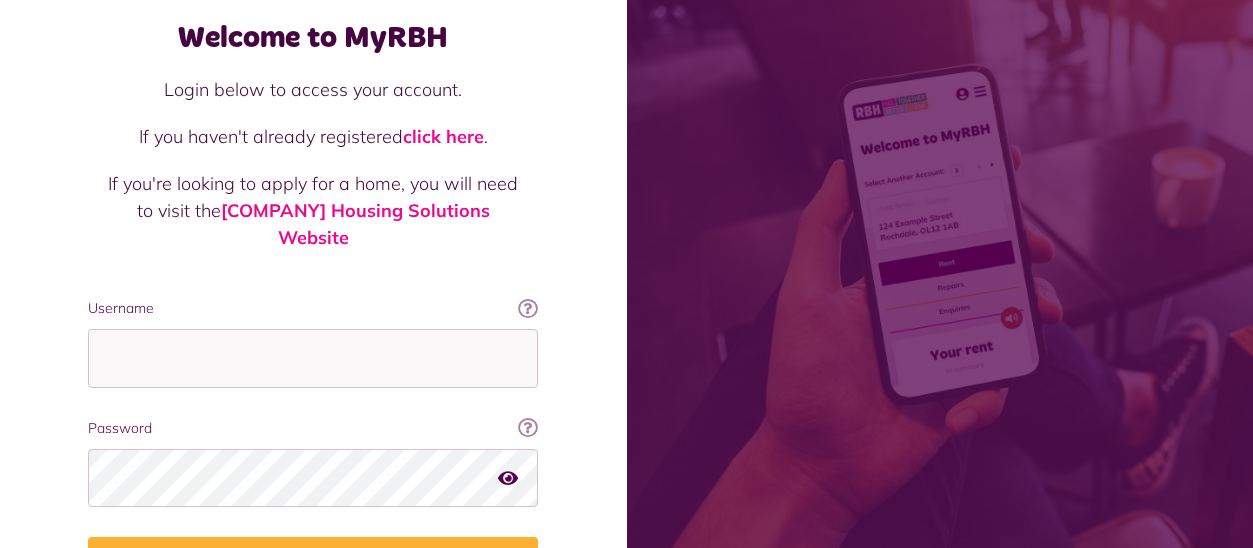 scroll, scrollTop: 220, scrollLeft: 0, axis: vertical 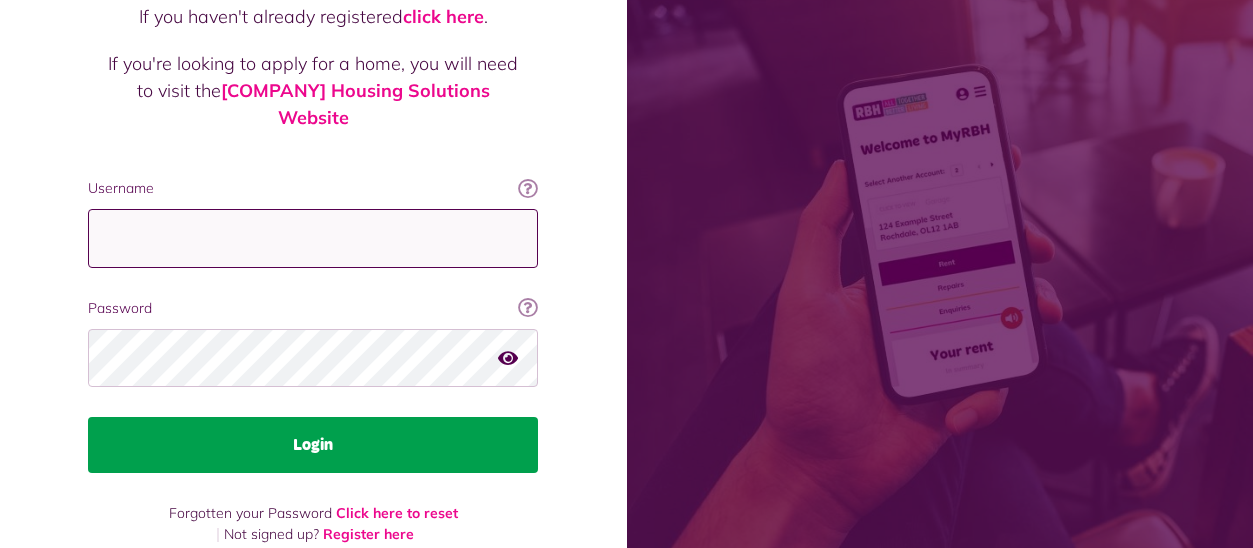 type on "**********" 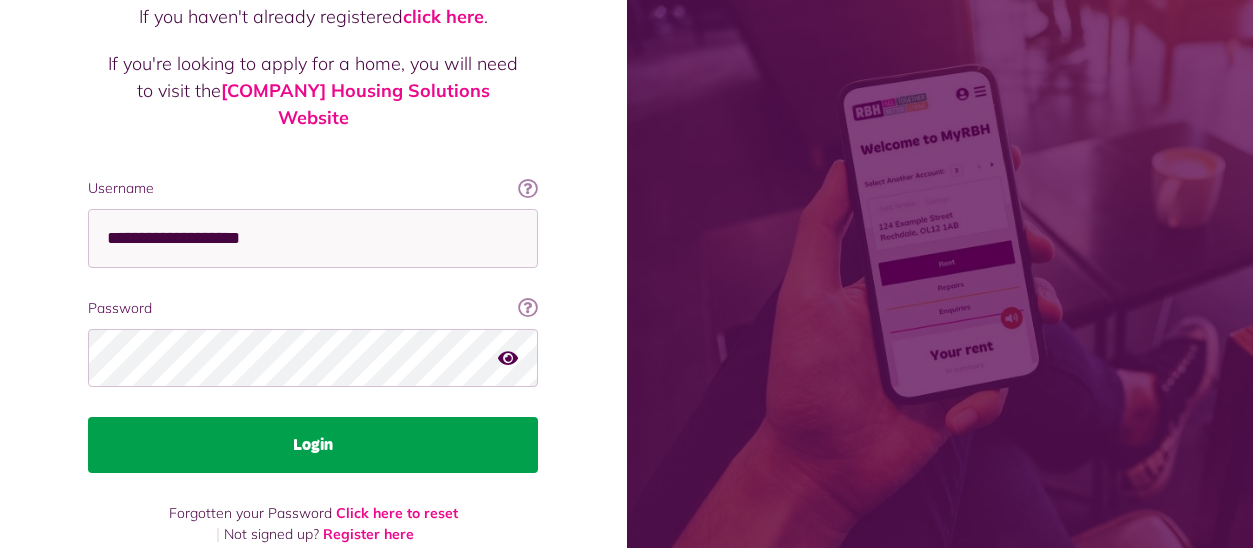 click on "Login" at bounding box center (313, 445) 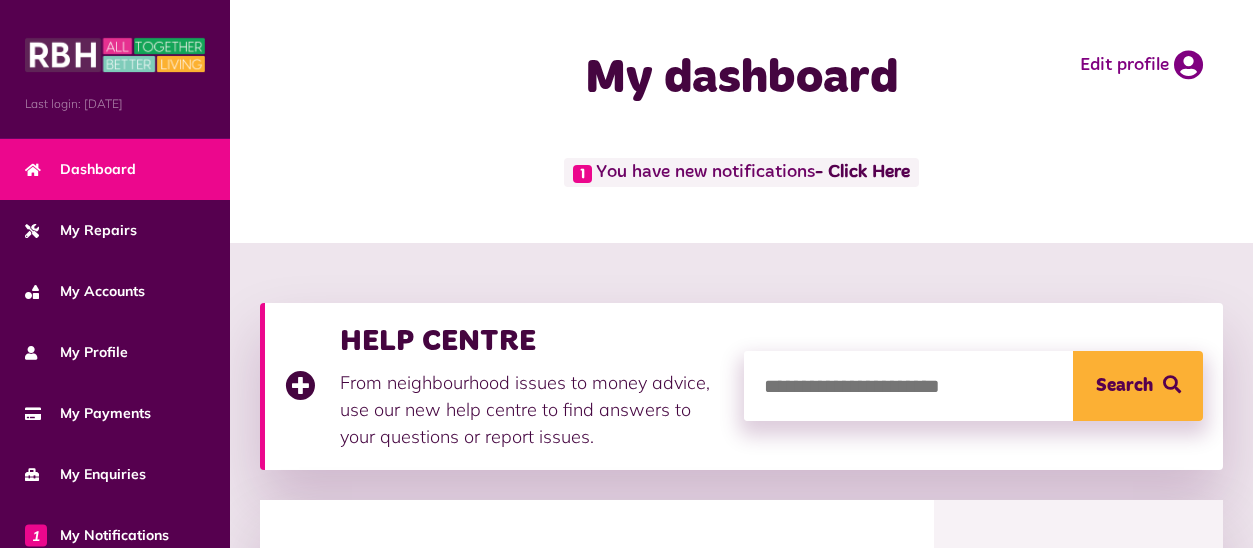 scroll, scrollTop: 0, scrollLeft: 0, axis: both 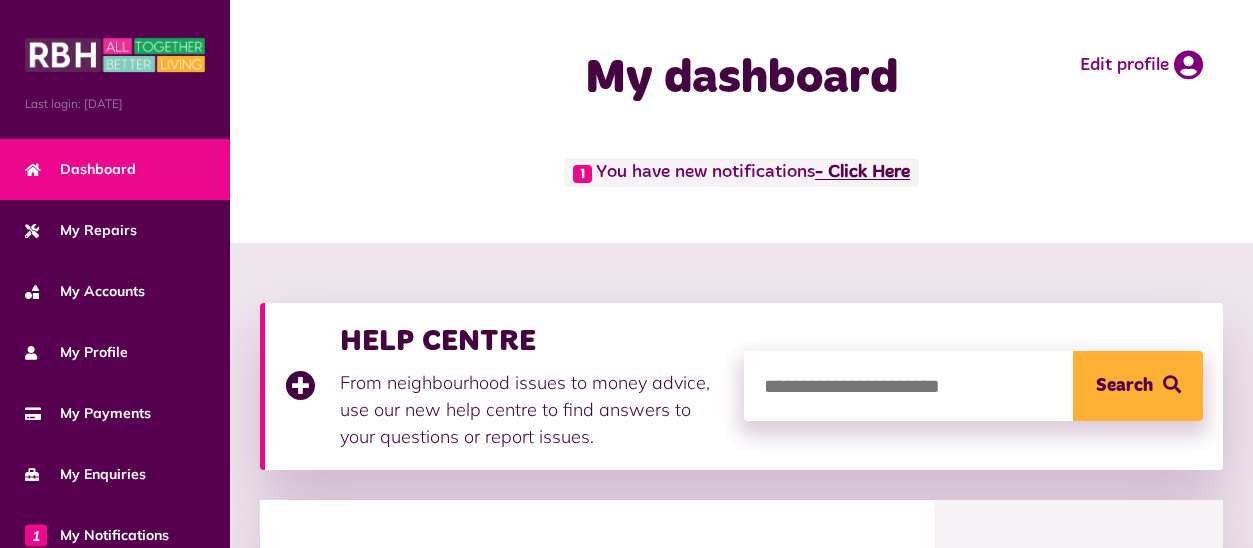 click on "- Click Here" at bounding box center [862, 173] 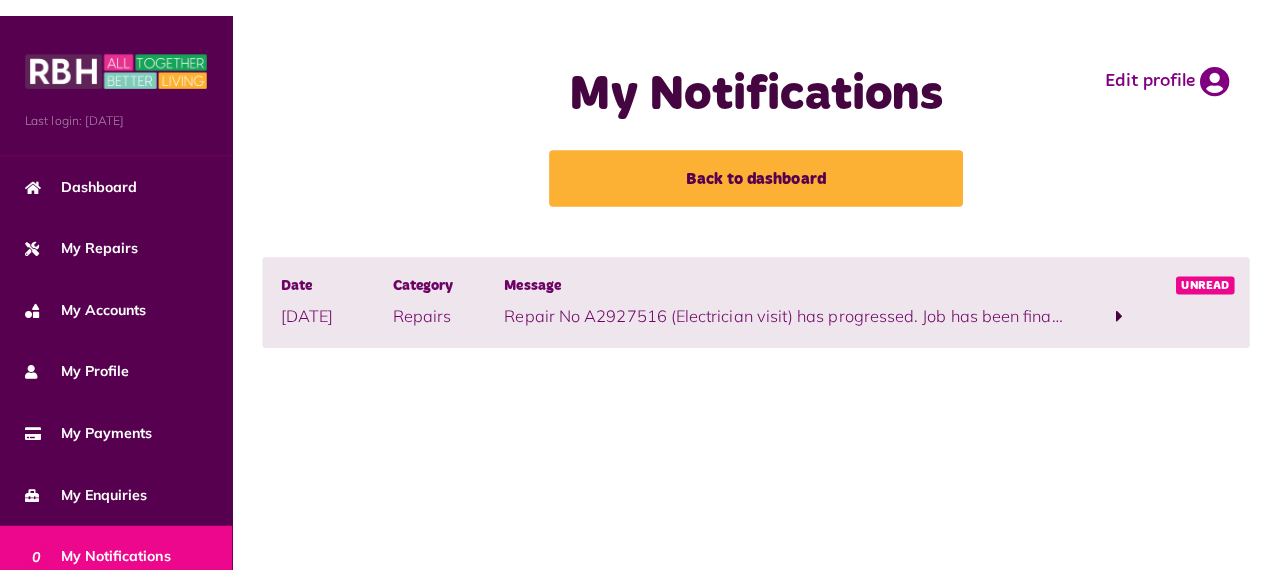 scroll, scrollTop: 0, scrollLeft: 0, axis: both 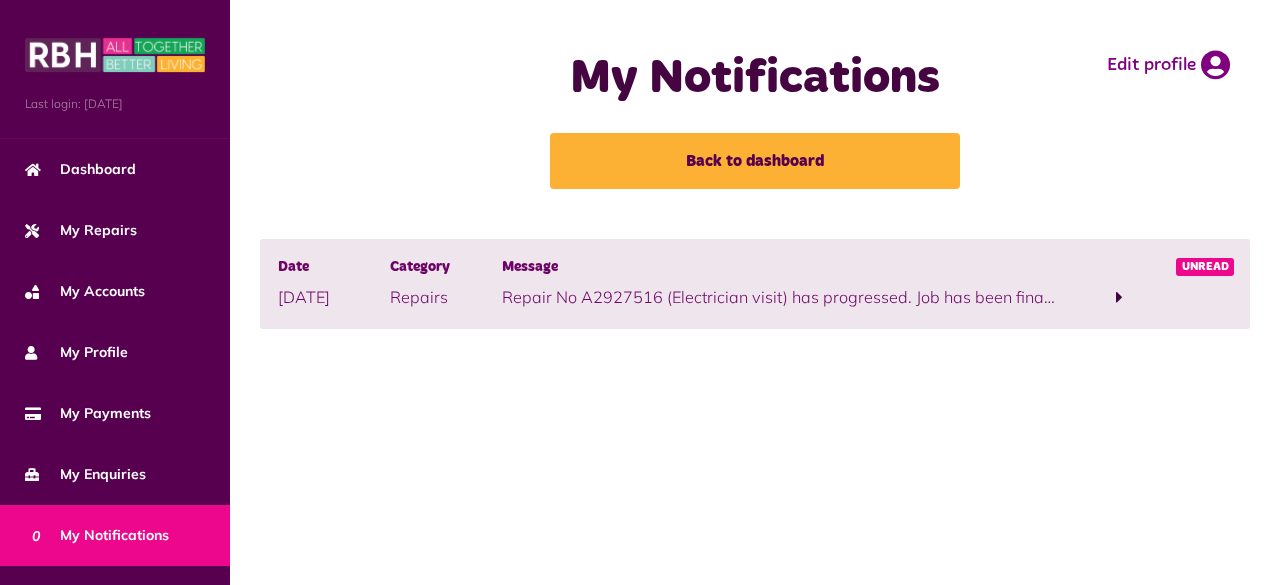 click at bounding box center [1119, 297] 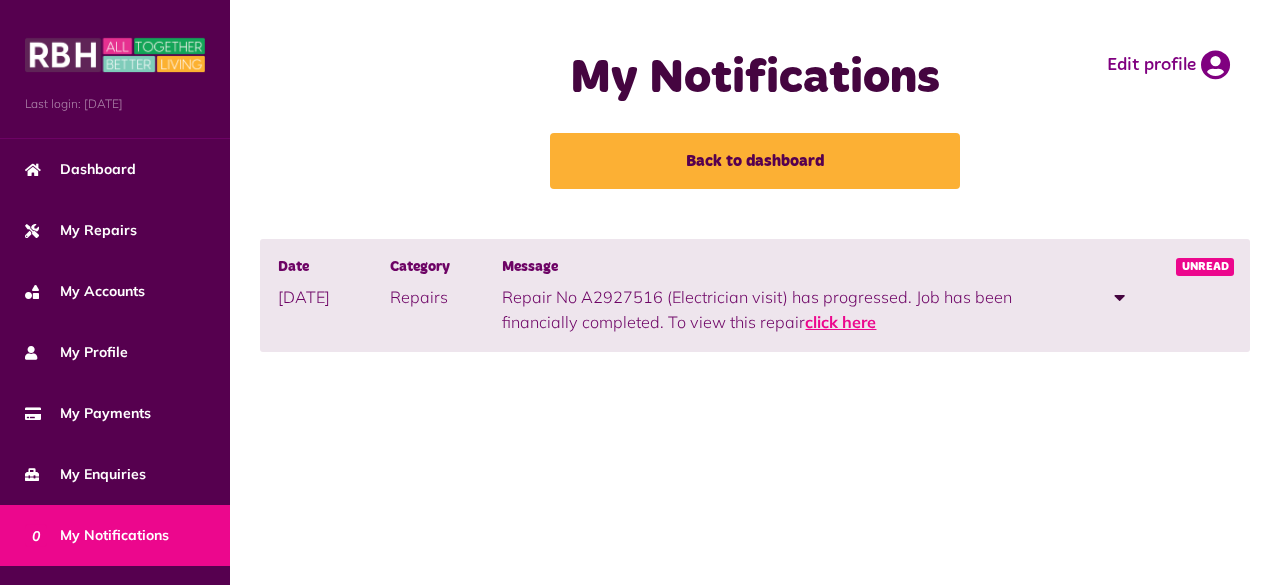 click on "click here" at bounding box center (840, 322) 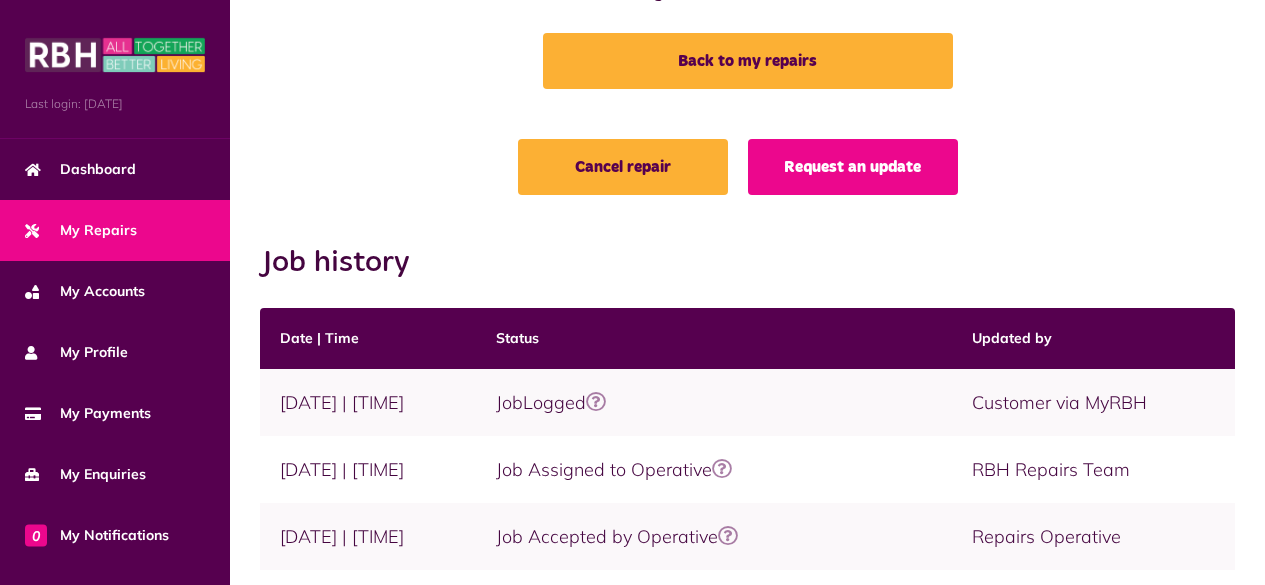 scroll, scrollTop: 0, scrollLeft: 0, axis: both 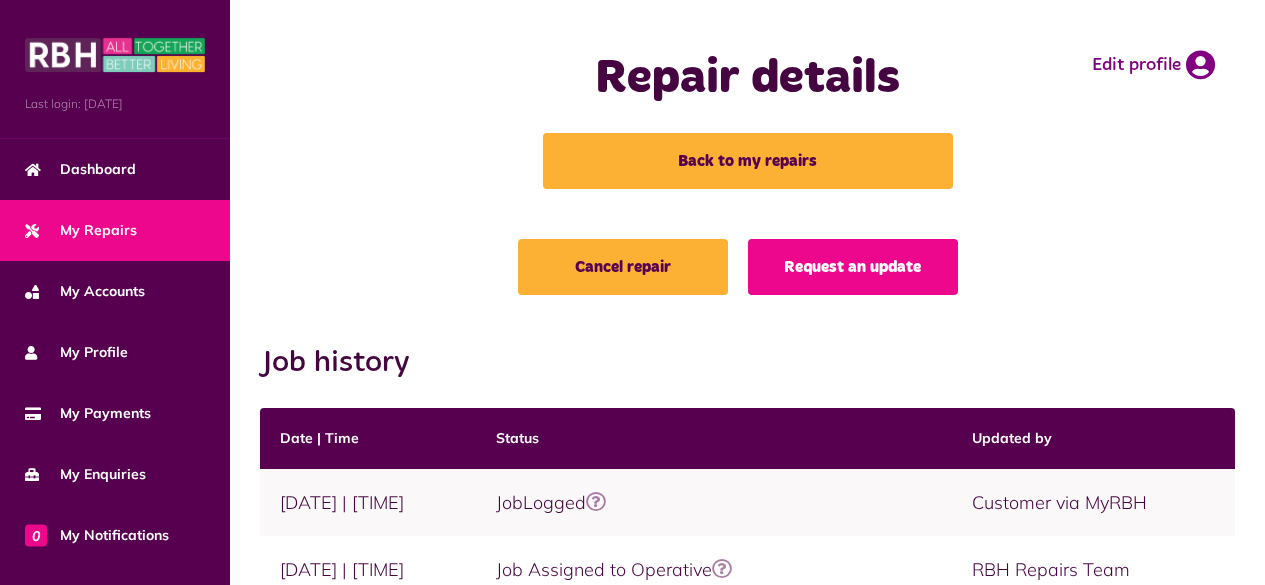click on "My Repairs" at bounding box center (81, 230) 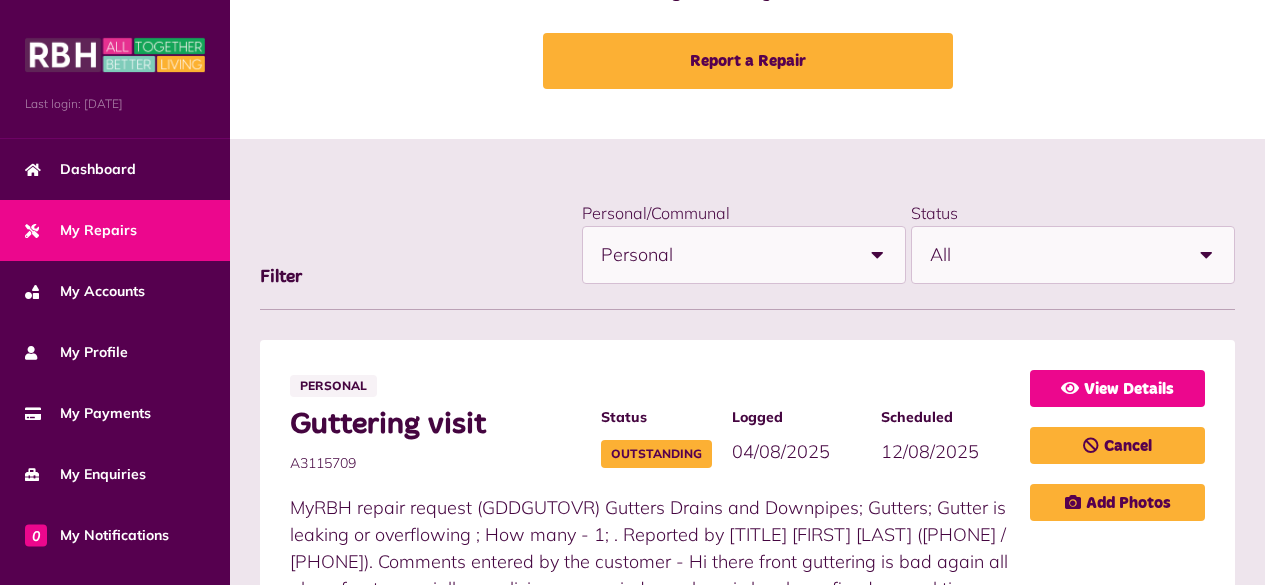 scroll, scrollTop: 300, scrollLeft: 0, axis: vertical 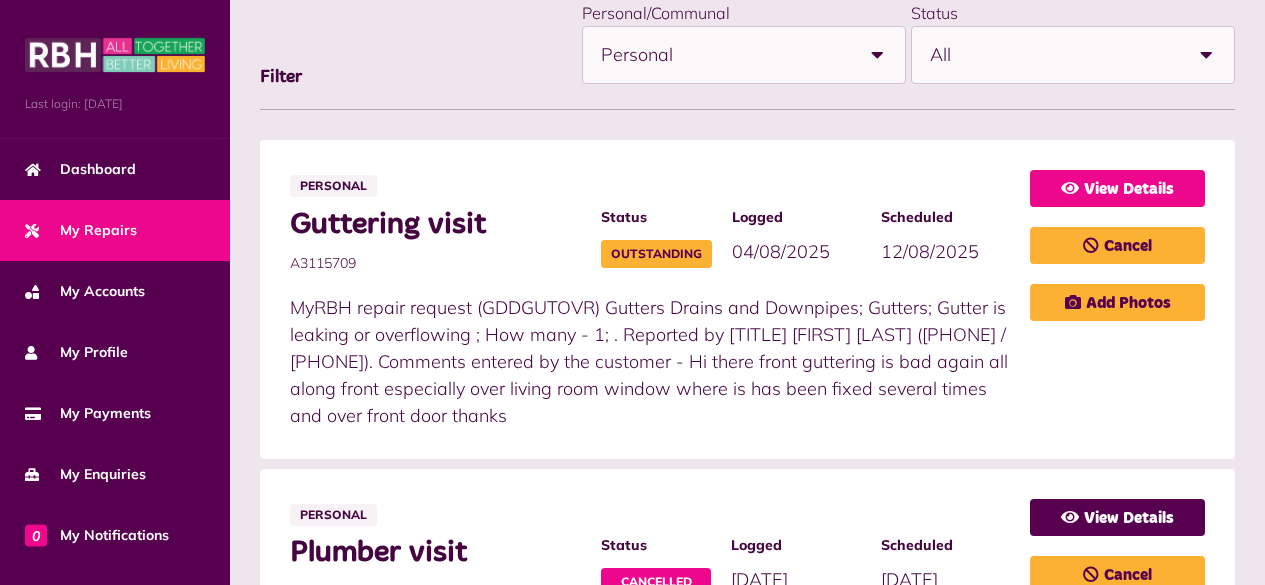 click on "View Details" at bounding box center [1117, 188] 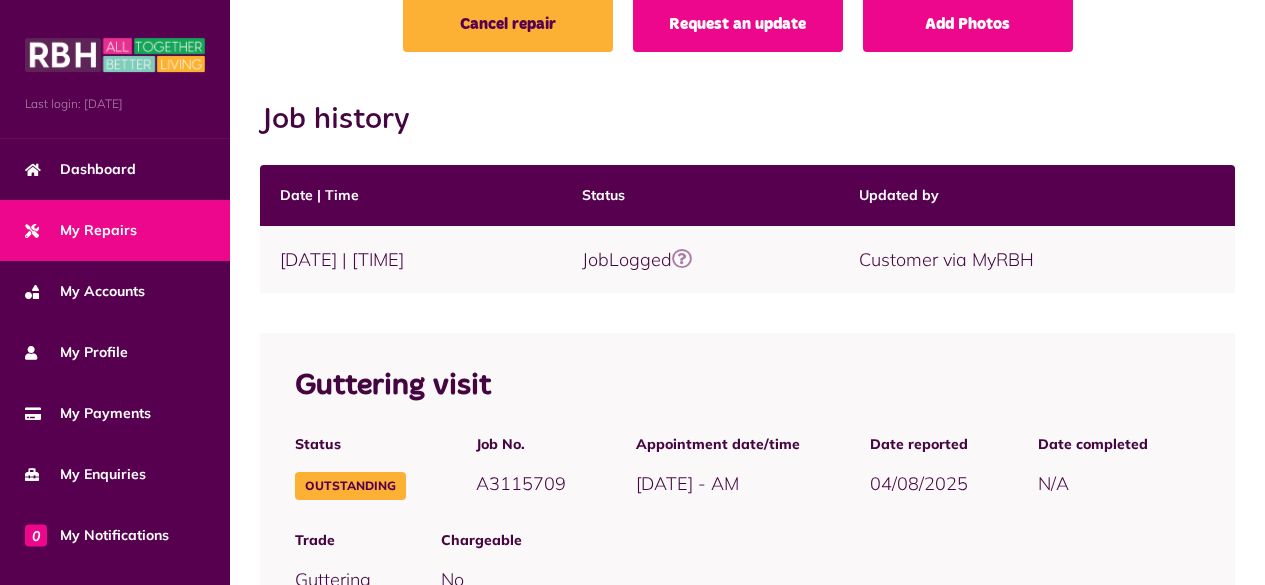 scroll, scrollTop: 0, scrollLeft: 0, axis: both 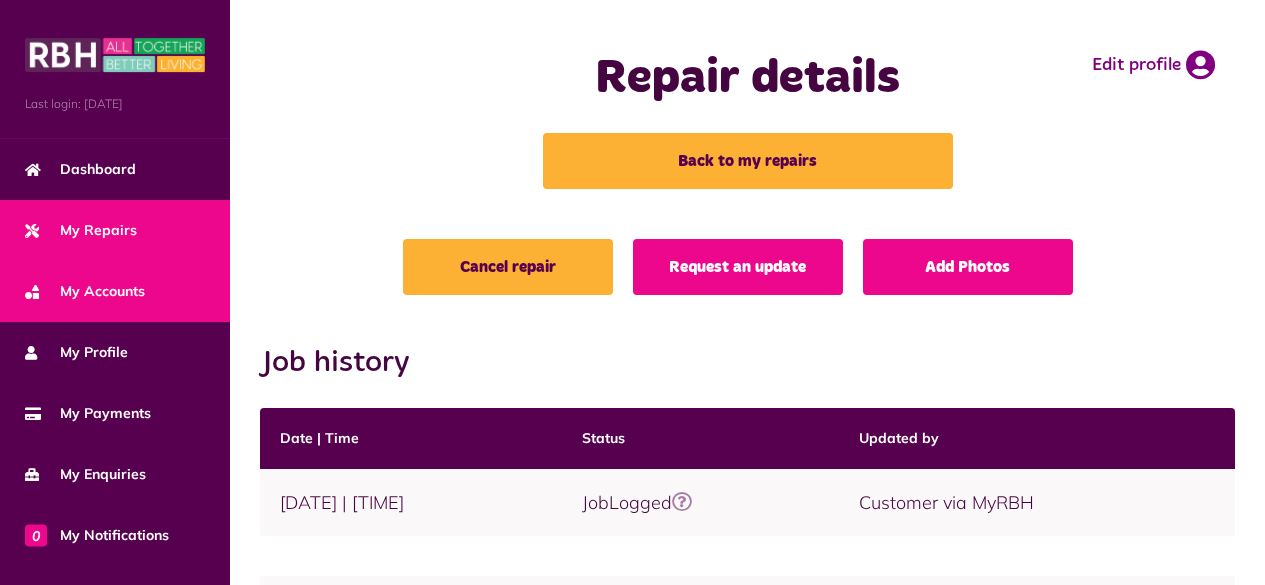 click on "My Accounts" at bounding box center [85, 291] 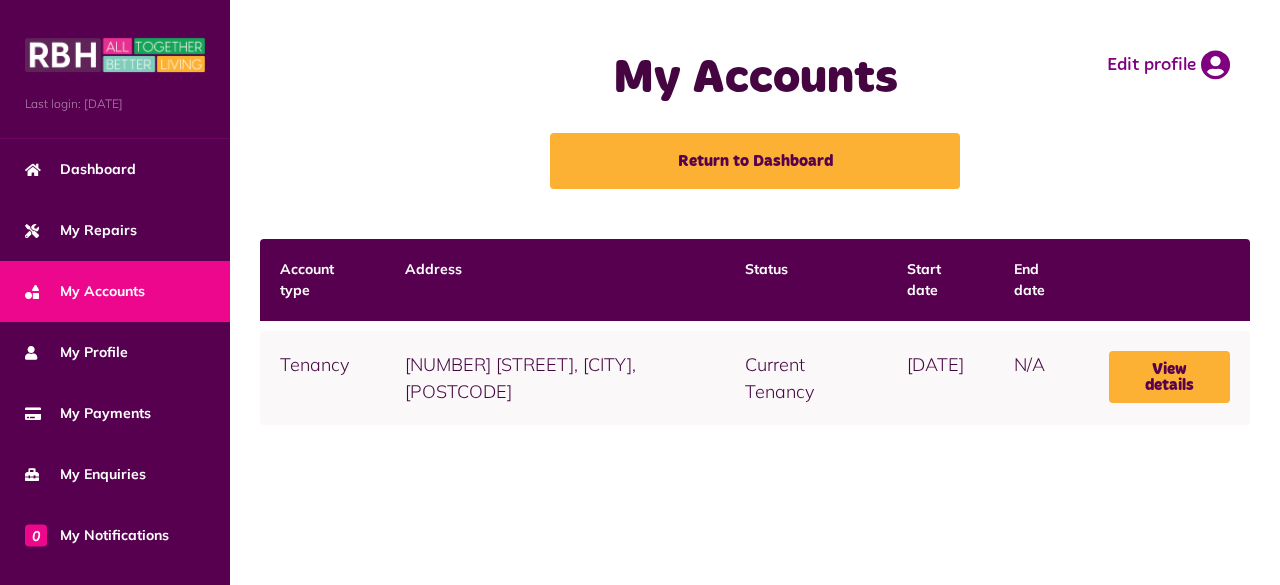 scroll, scrollTop: 0, scrollLeft: 0, axis: both 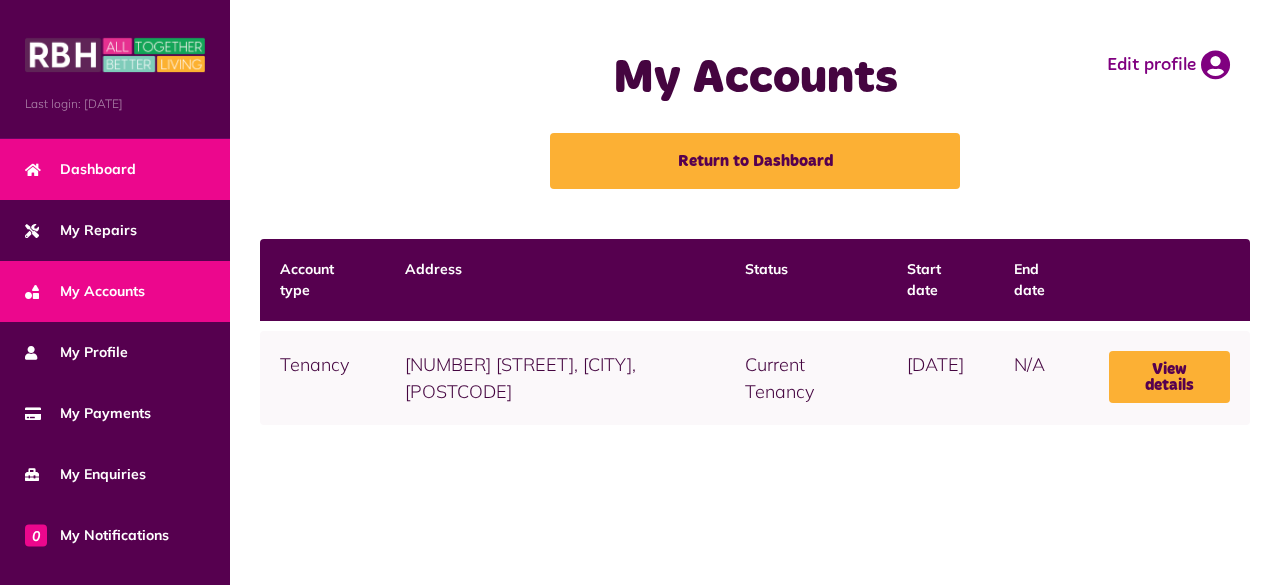 click on "Dashboard" at bounding box center (80, 169) 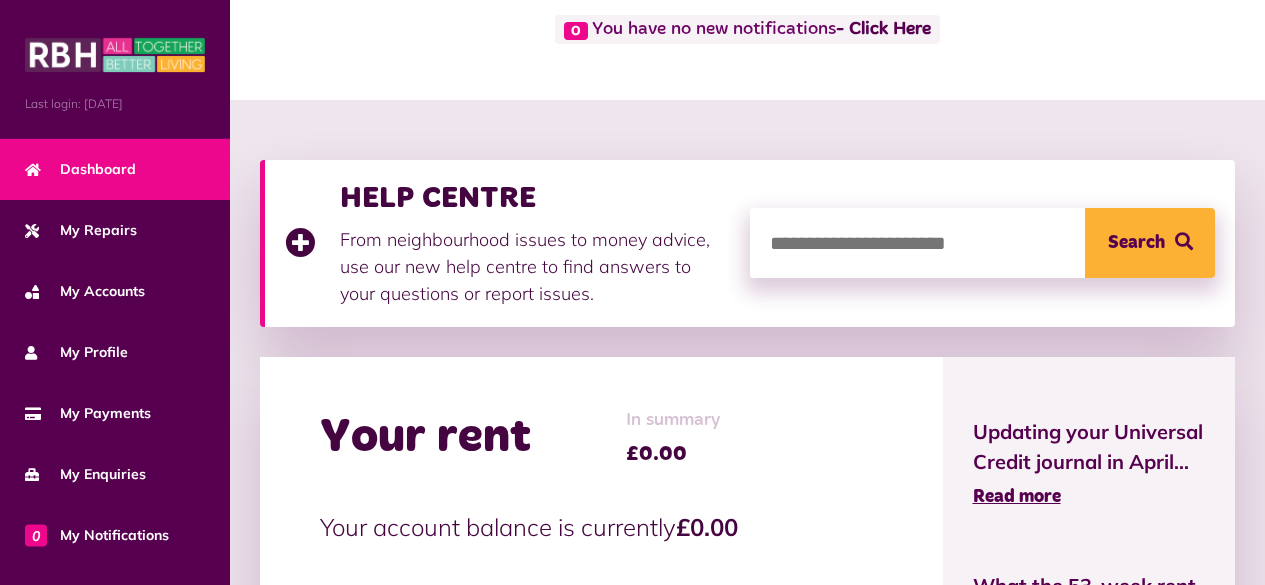 scroll, scrollTop: 0, scrollLeft: 0, axis: both 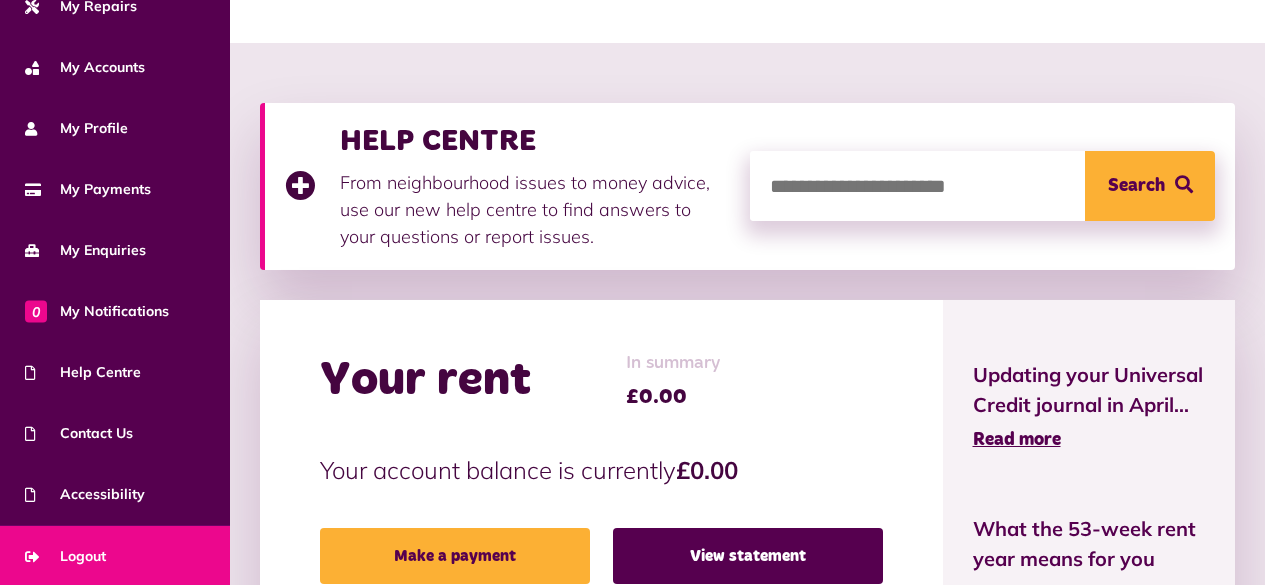 click on "Logout" at bounding box center [65, 556] 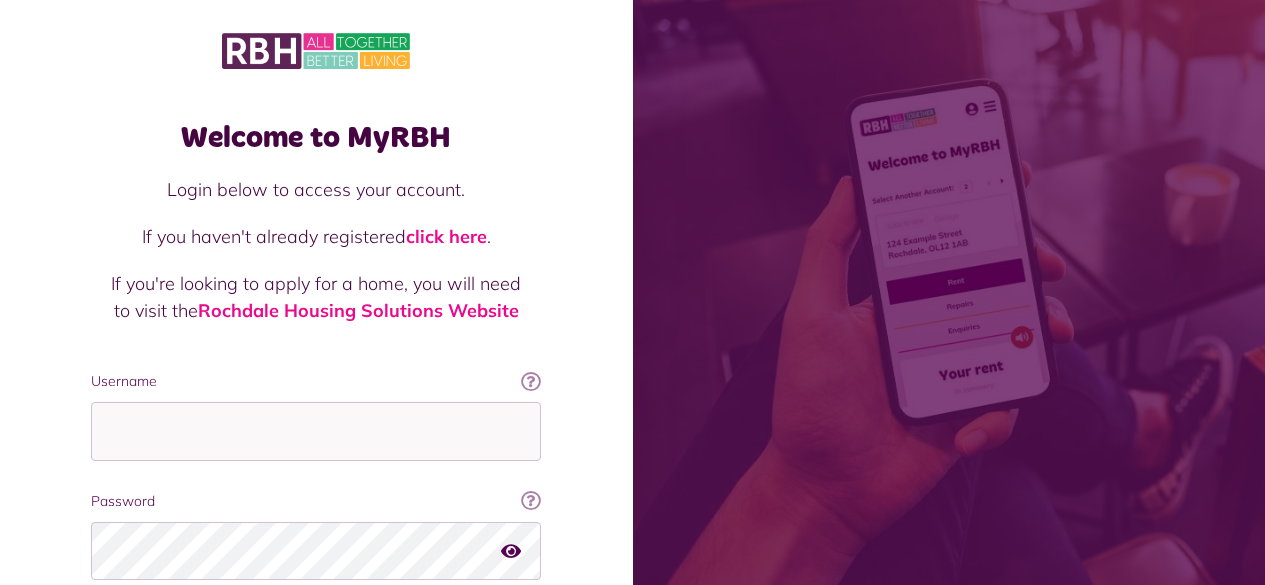 scroll, scrollTop: 0, scrollLeft: 0, axis: both 